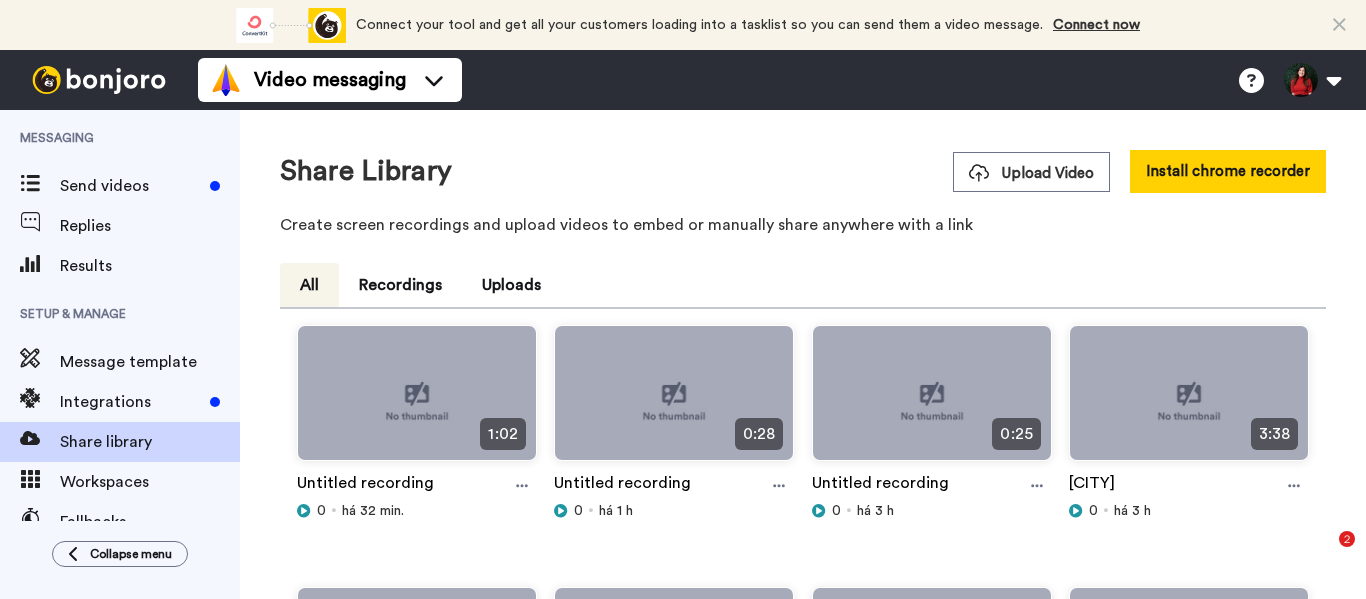 scroll, scrollTop: 0, scrollLeft: 0, axis: both 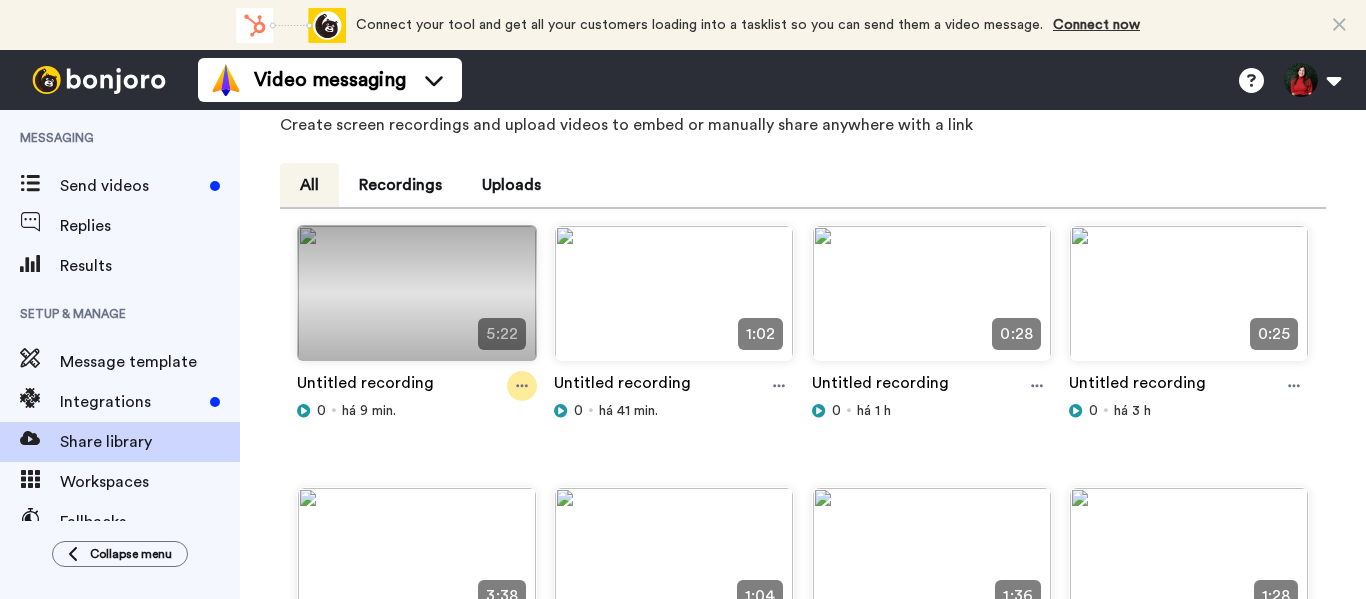 click 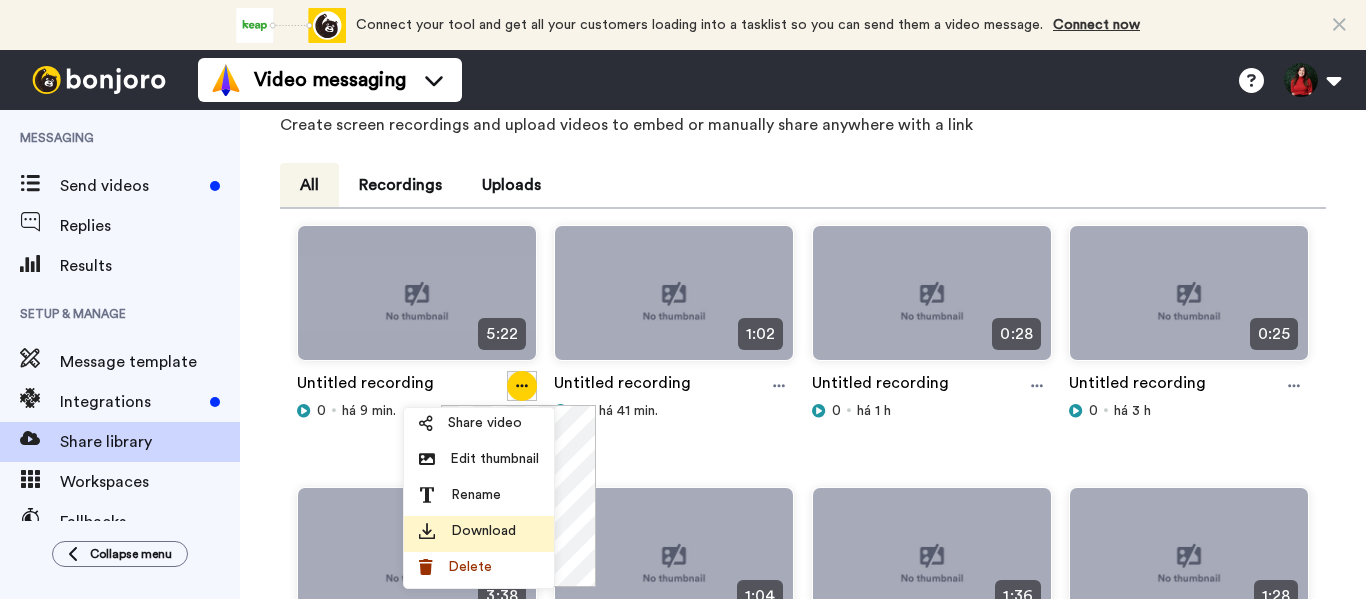 click on "Download" at bounding box center (483, 531) 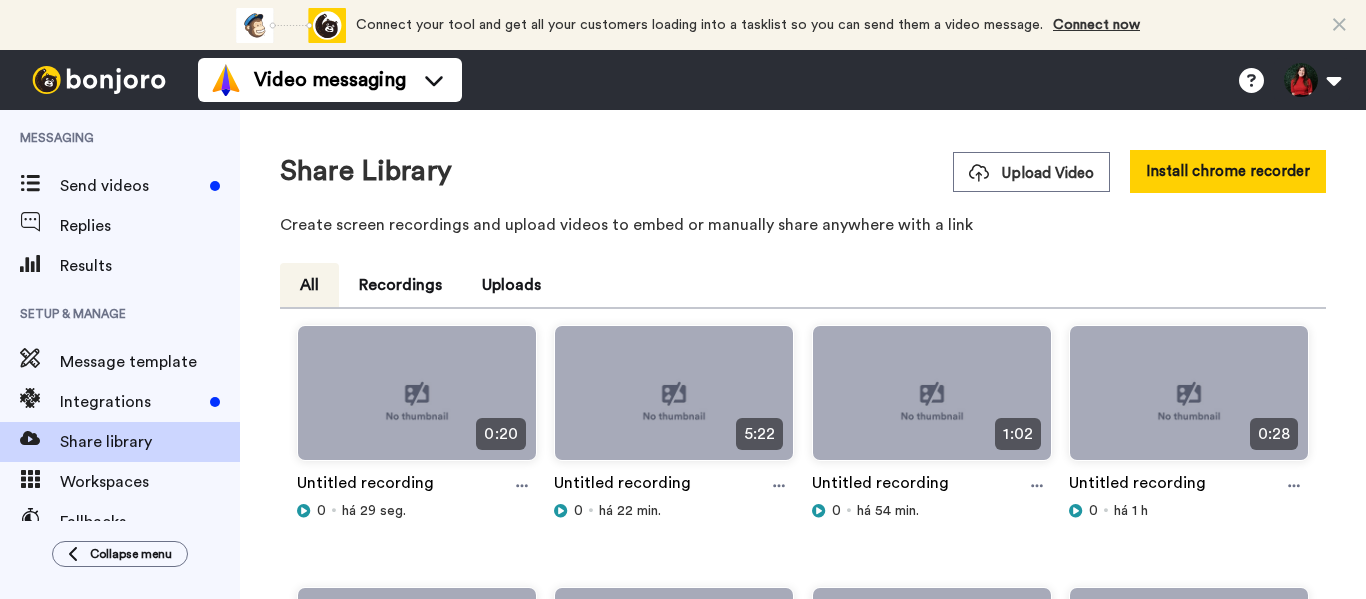 scroll, scrollTop: 0, scrollLeft: 0, axis: both 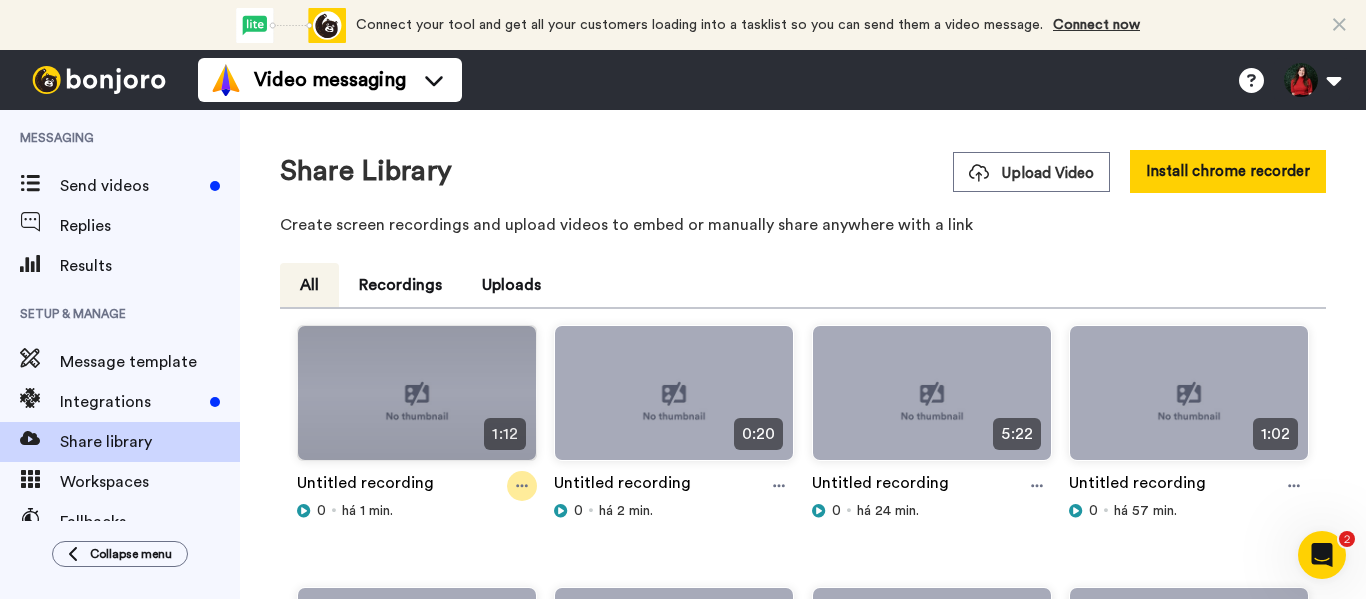 click 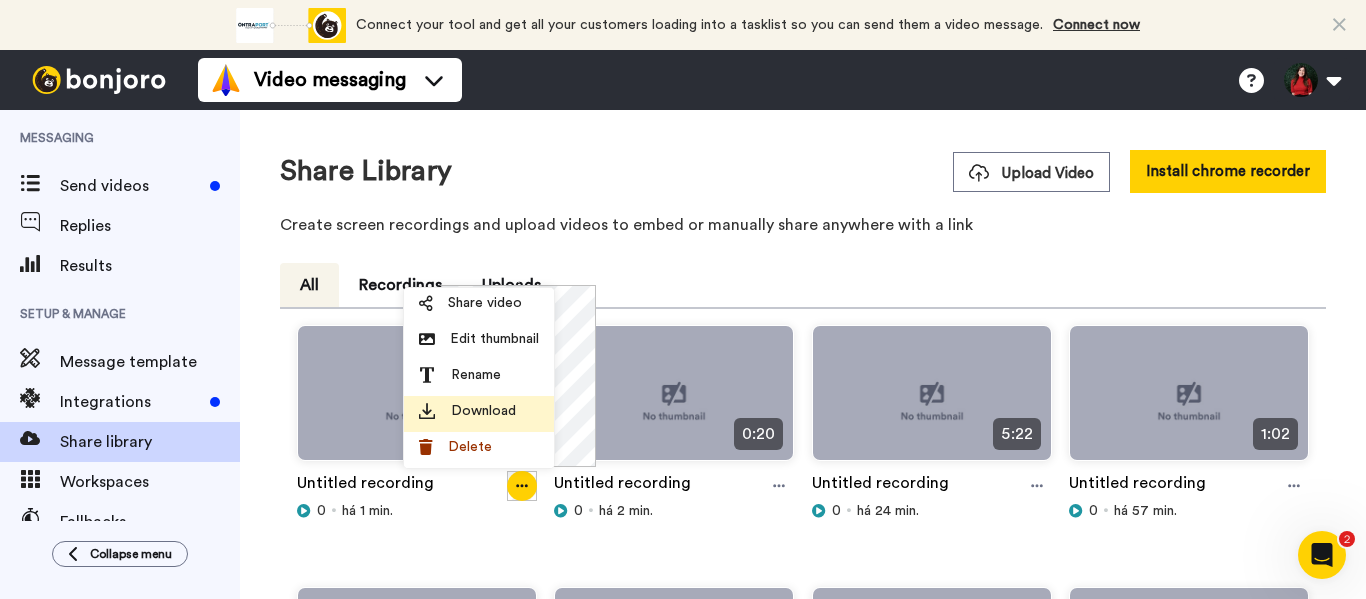 click on "Download" at bounding box center (483, 411) 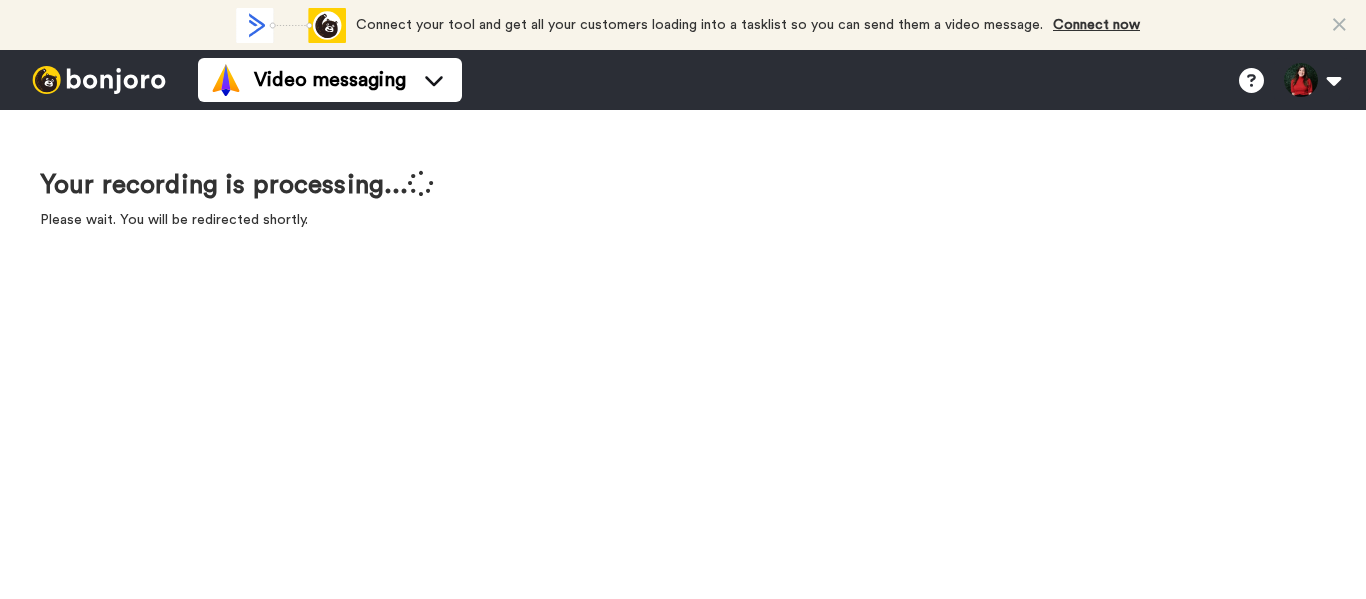 scroll, scrollTop: 0, scrollLeft: 0, axis: both 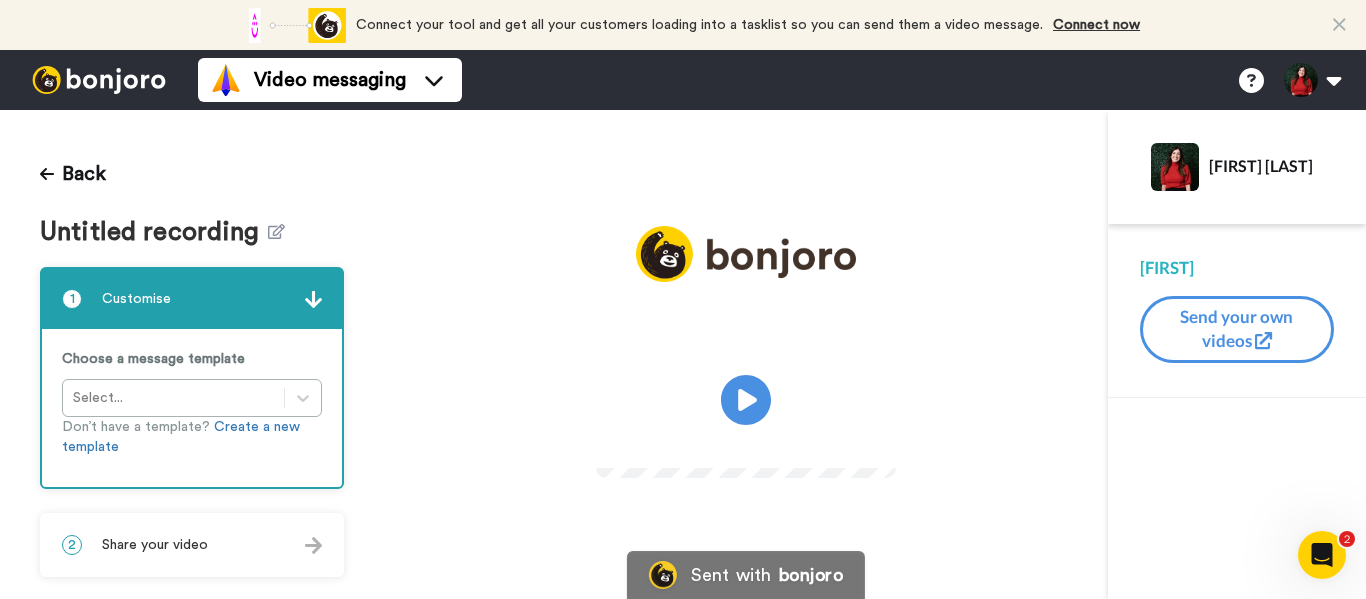 click at bounding box center [99, 80] 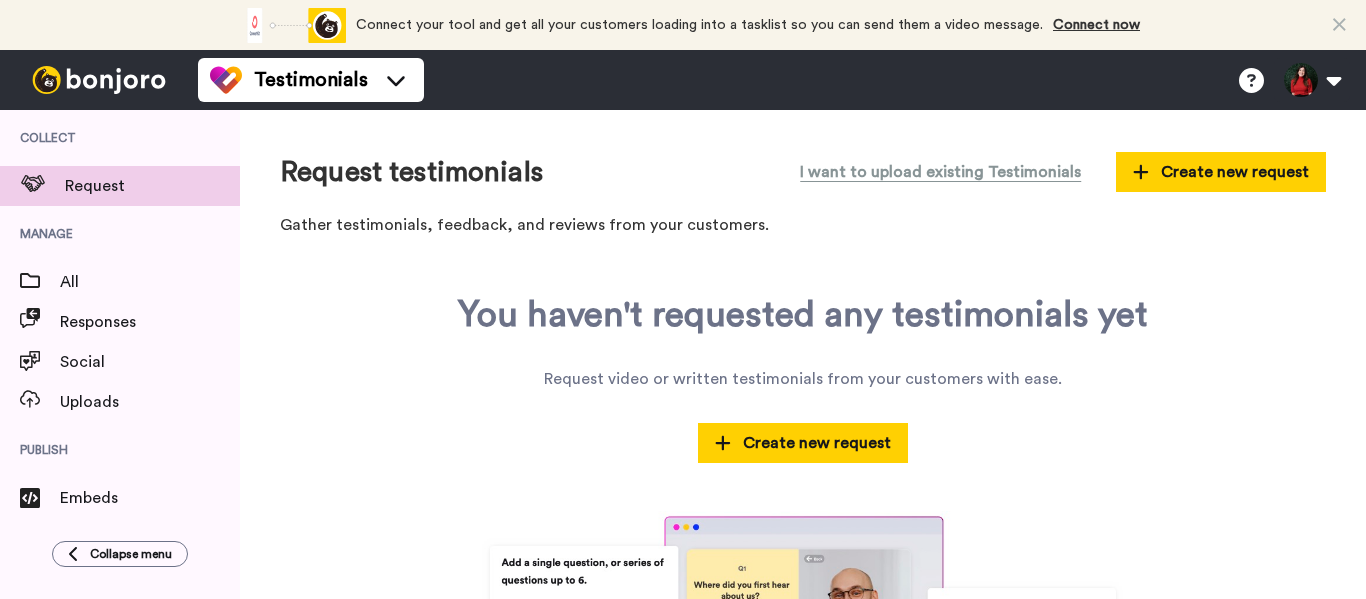 scroll, scrollTop: 0, scrollLeft: 0, axis: both 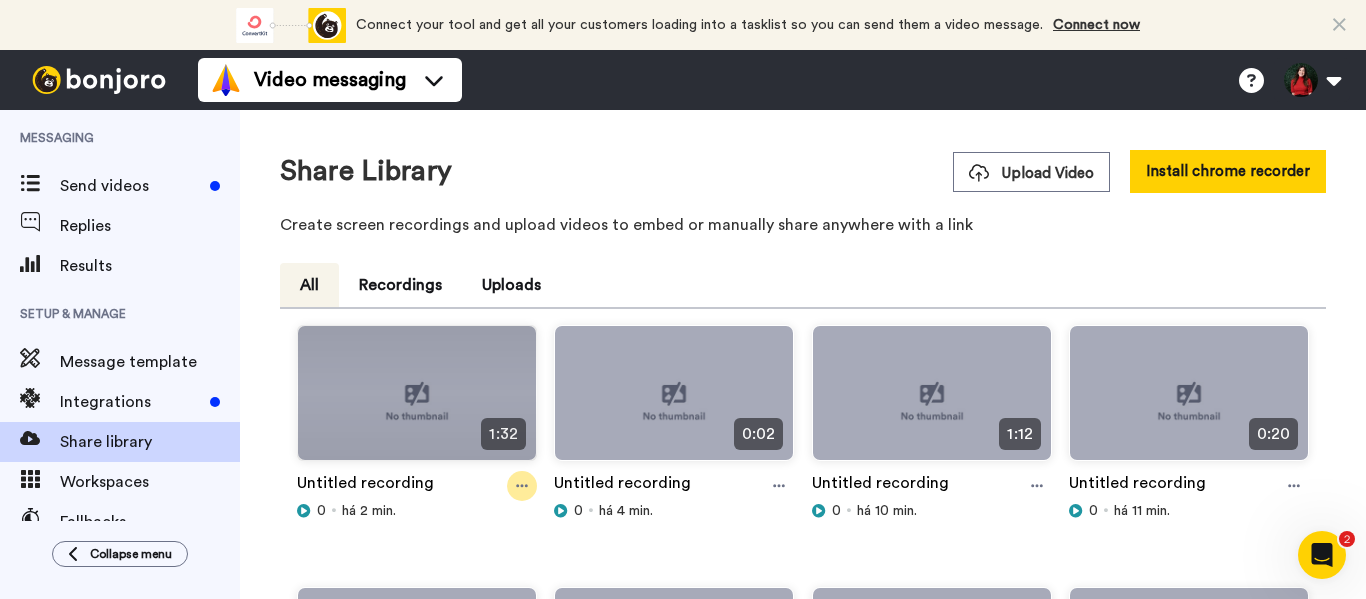 click at bounding box center (522, 486) 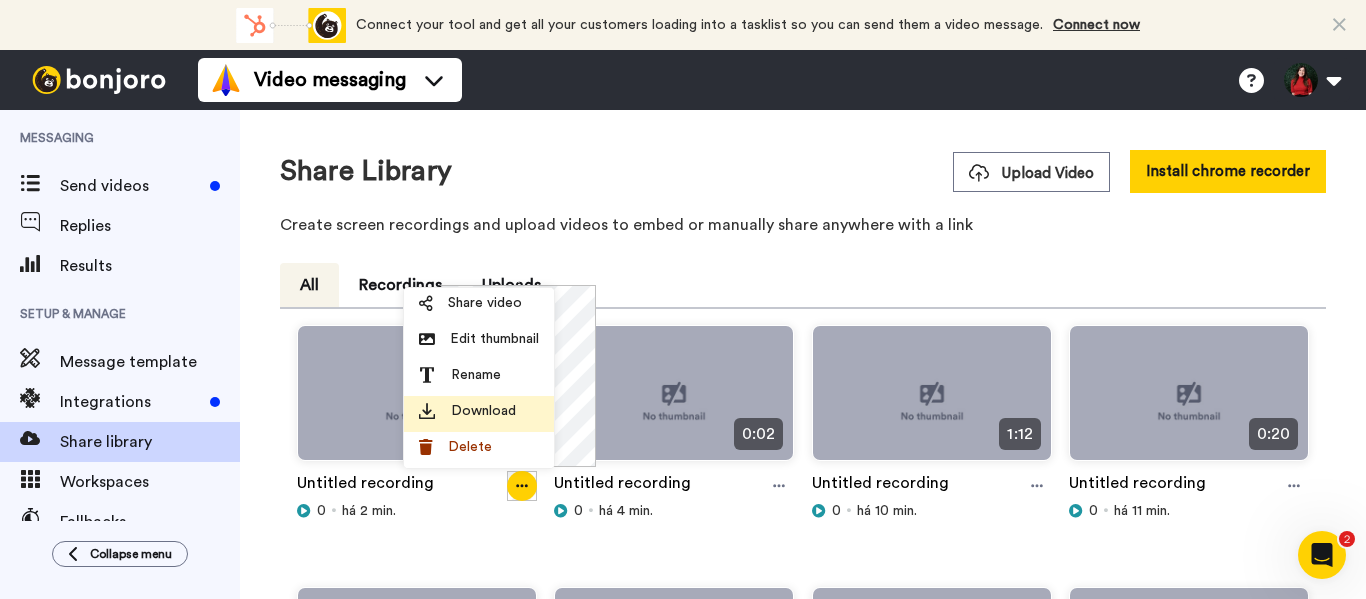 click on "Download" at bounding box center (483, 411) 